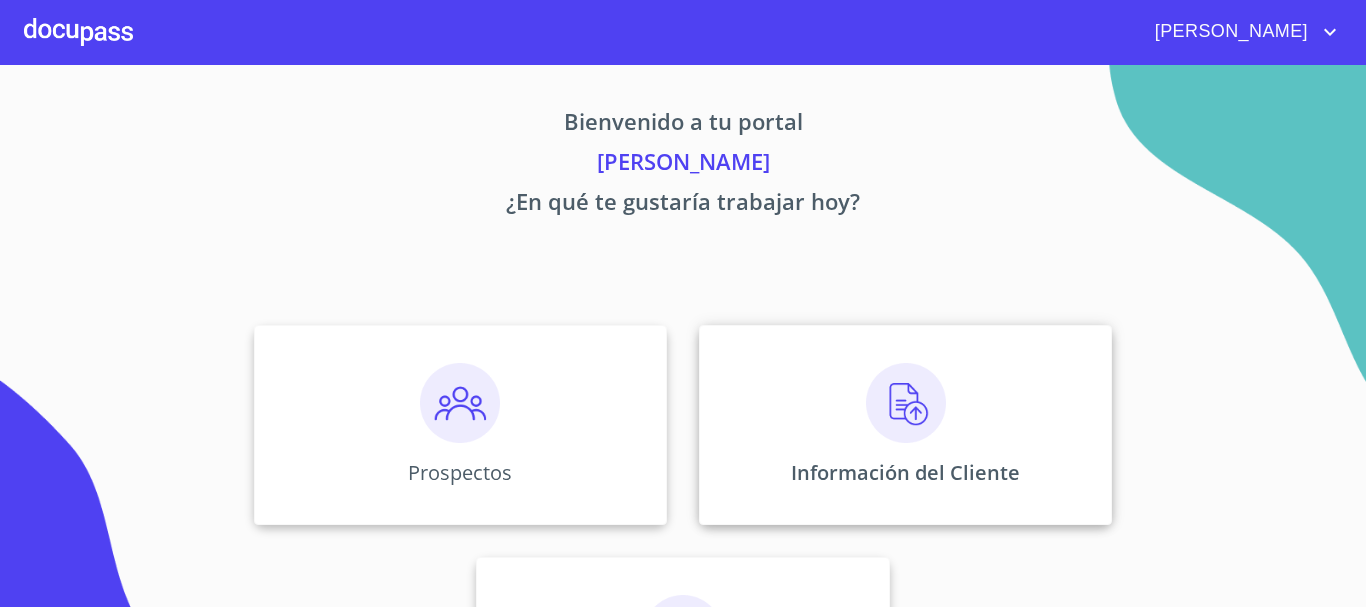 scroll, scrollTop: 0, scrollLeft: 0, axis: both 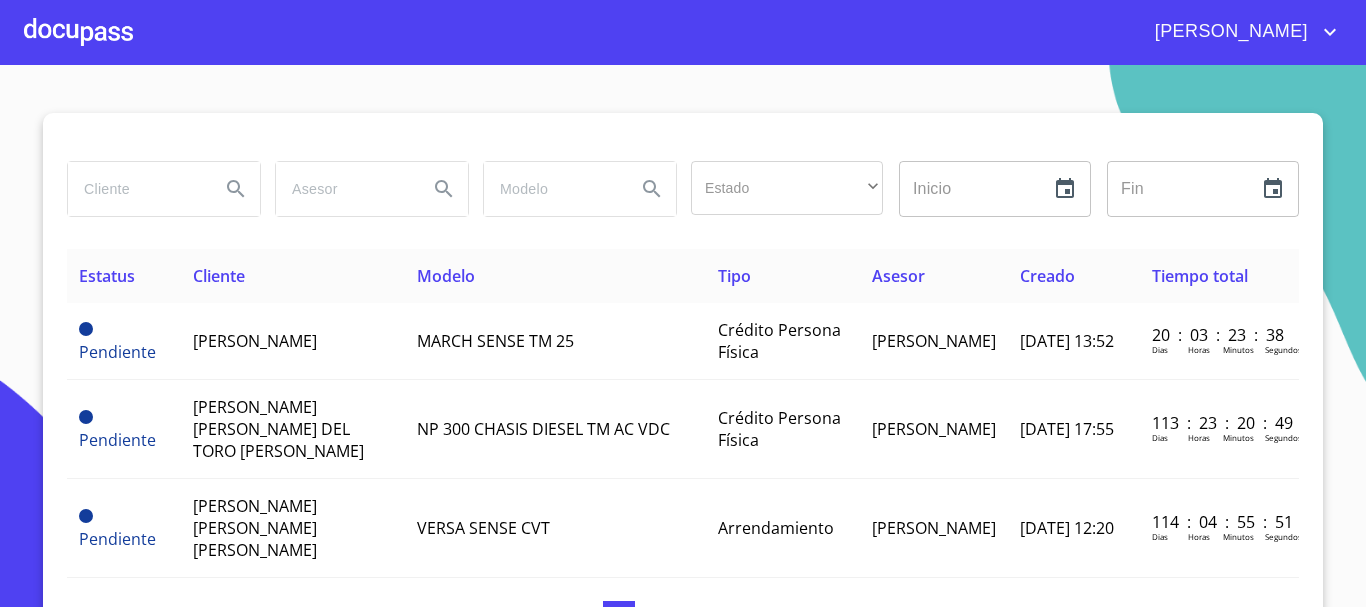 click at bounding box center [136, 189] 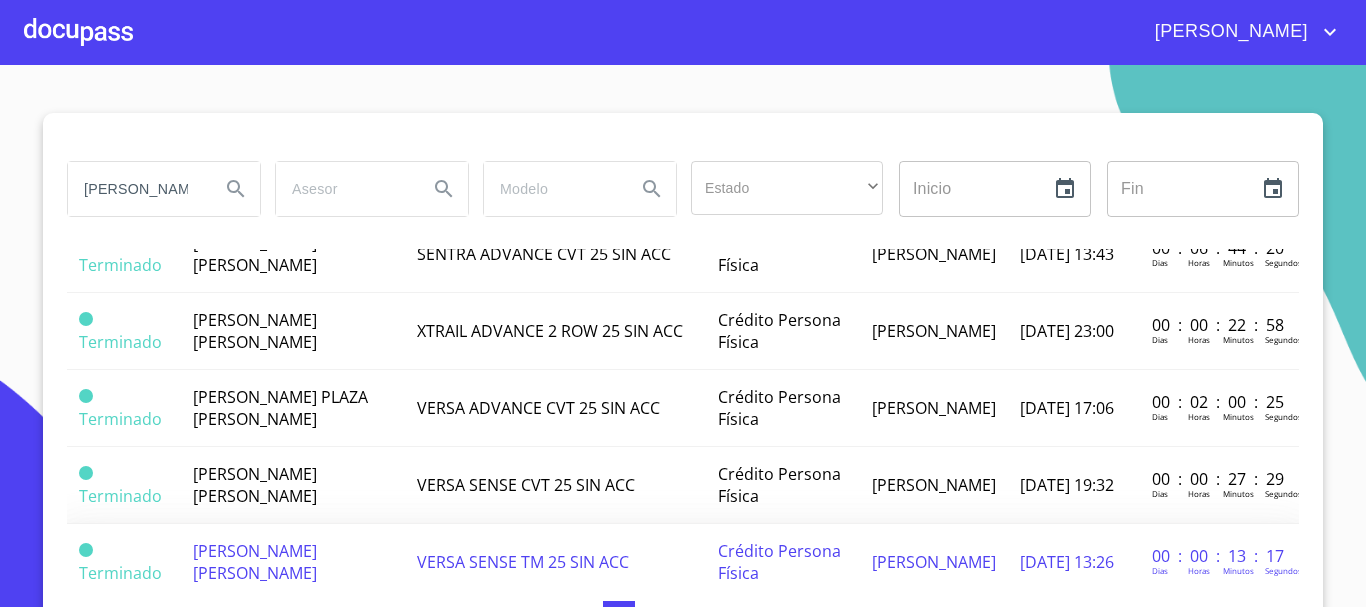 scroll, scrollTop: 900, scrollLeft: 0, axis: vertical 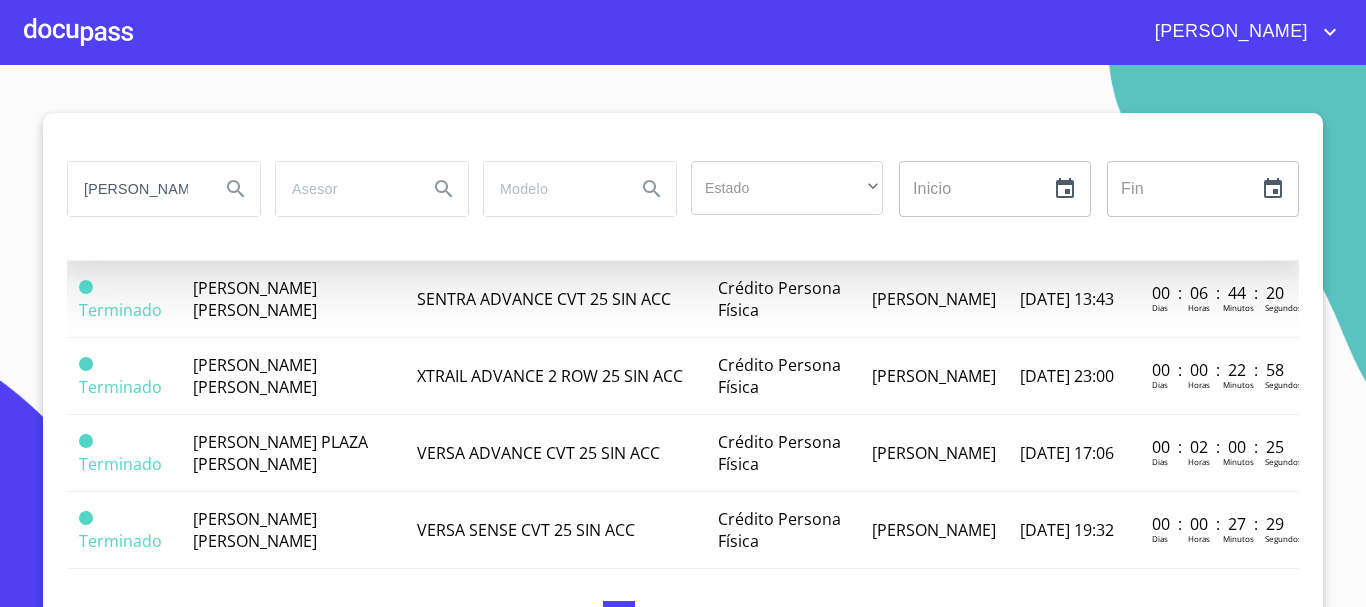 type on "[PERSON_NAME] [PERSON_NAME]" 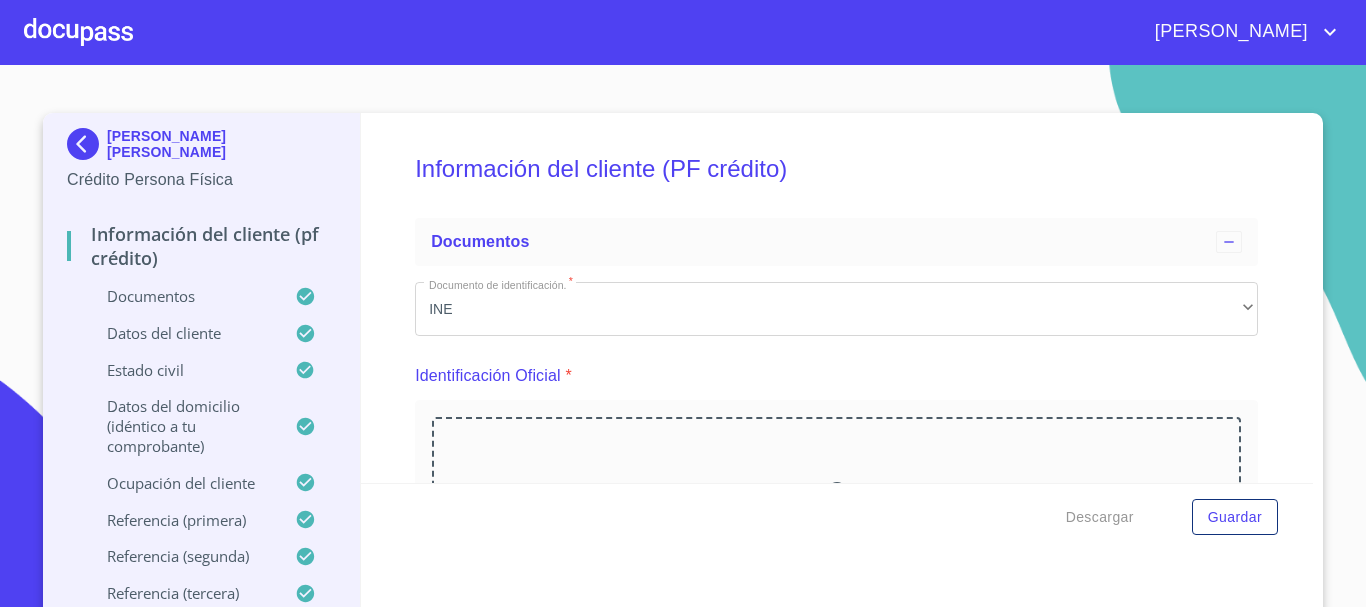 scroll, scrollTop: 400, scrollLeft: 0, axis: vertical 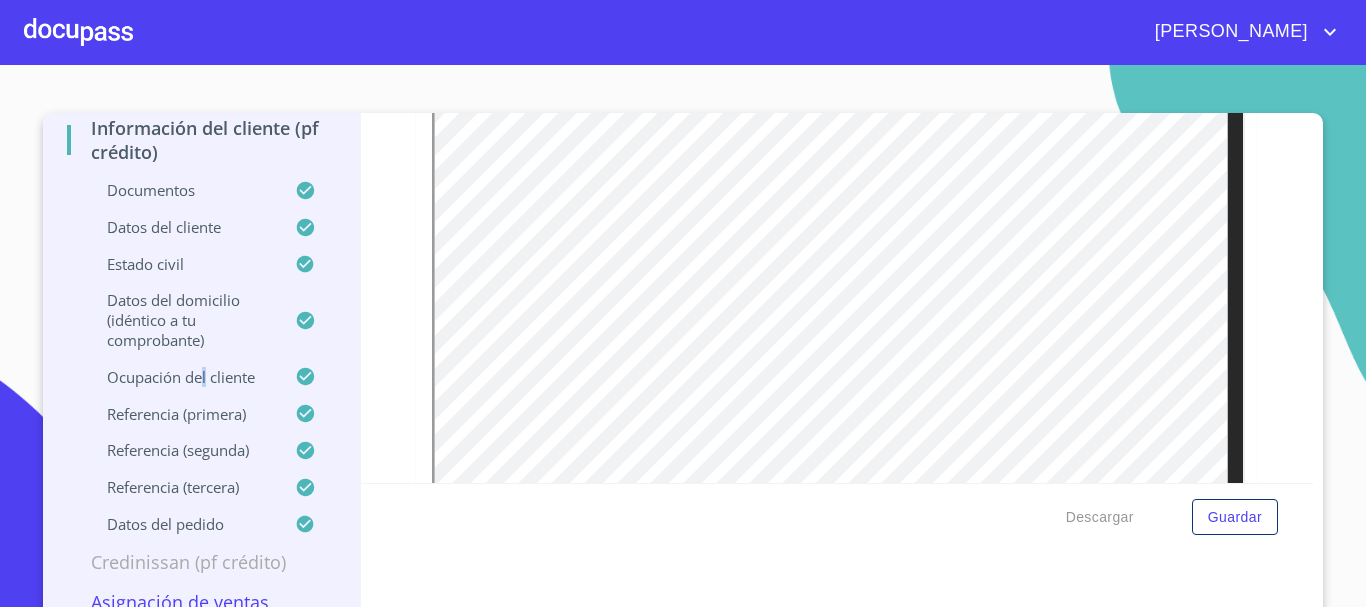 click on "Ocupación del Cliente" at bounding box center (181, 377) 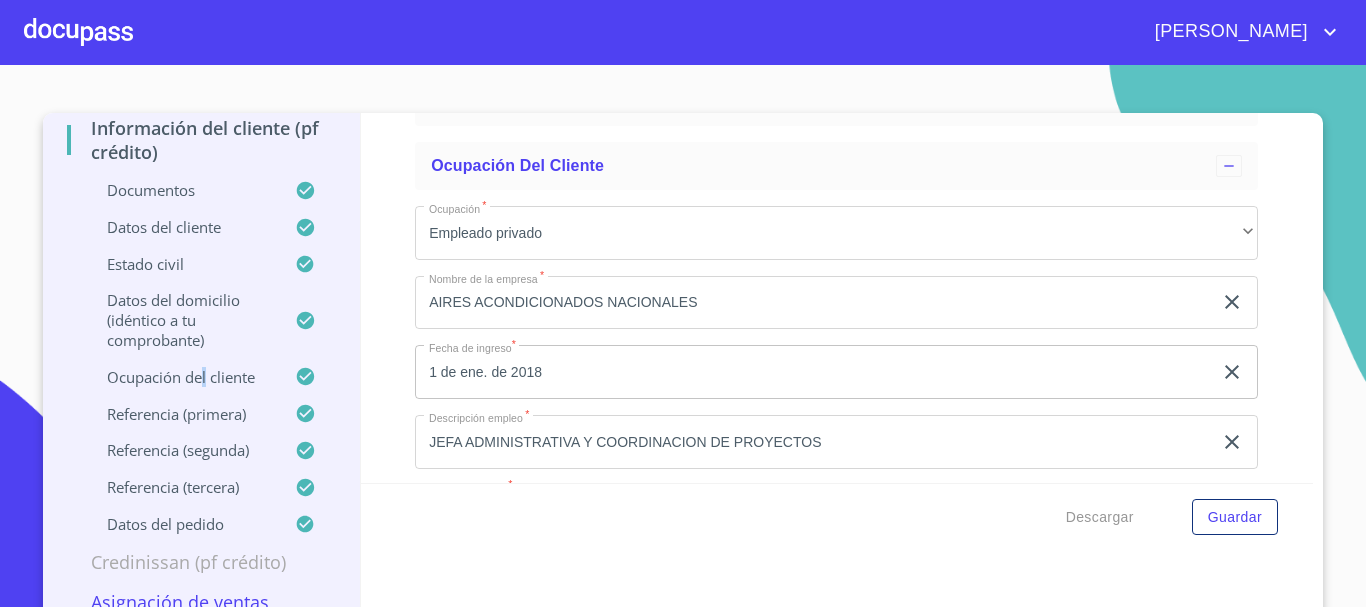 scroll, scrollTop: 300, scrollLeft: 0, axis: vertical 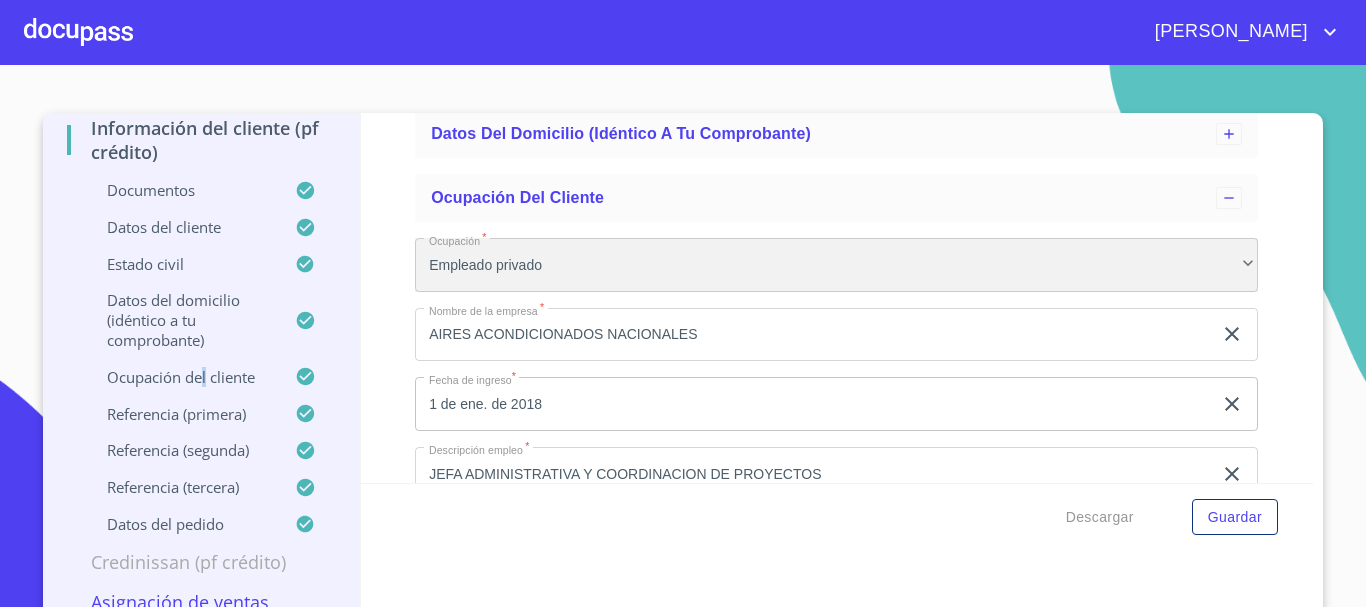 click on "Empleado privado" at bounding box center (836, 265) 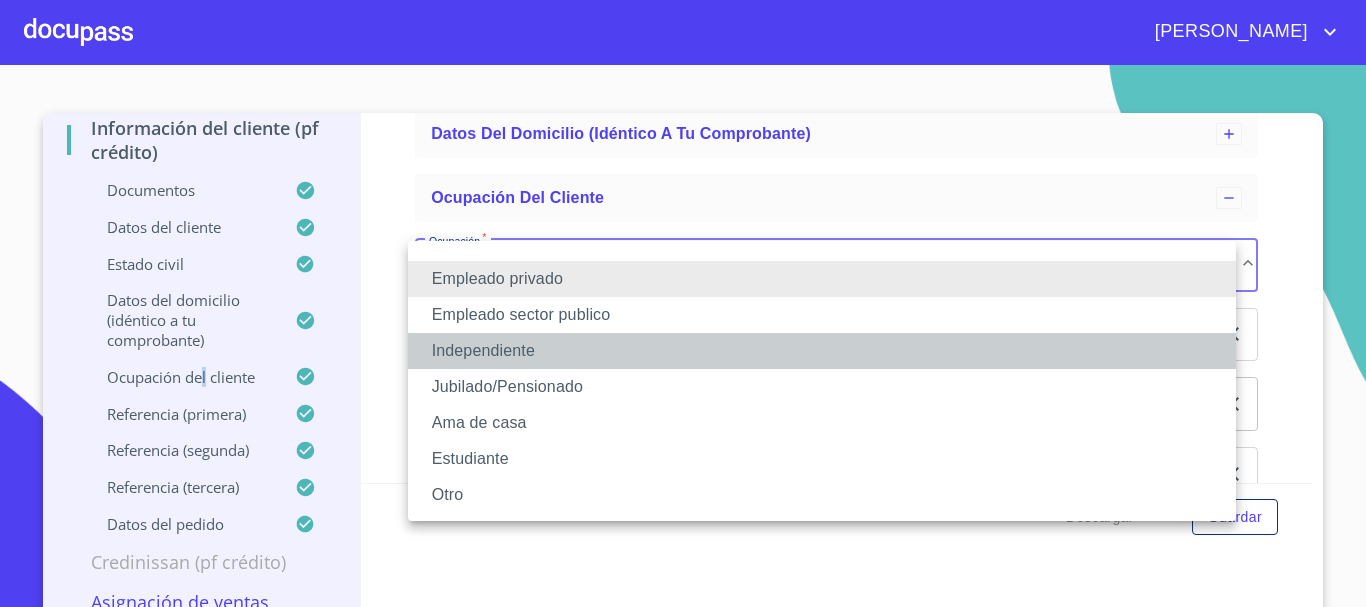 click on "Independiente" at bounding box center (822, 351) 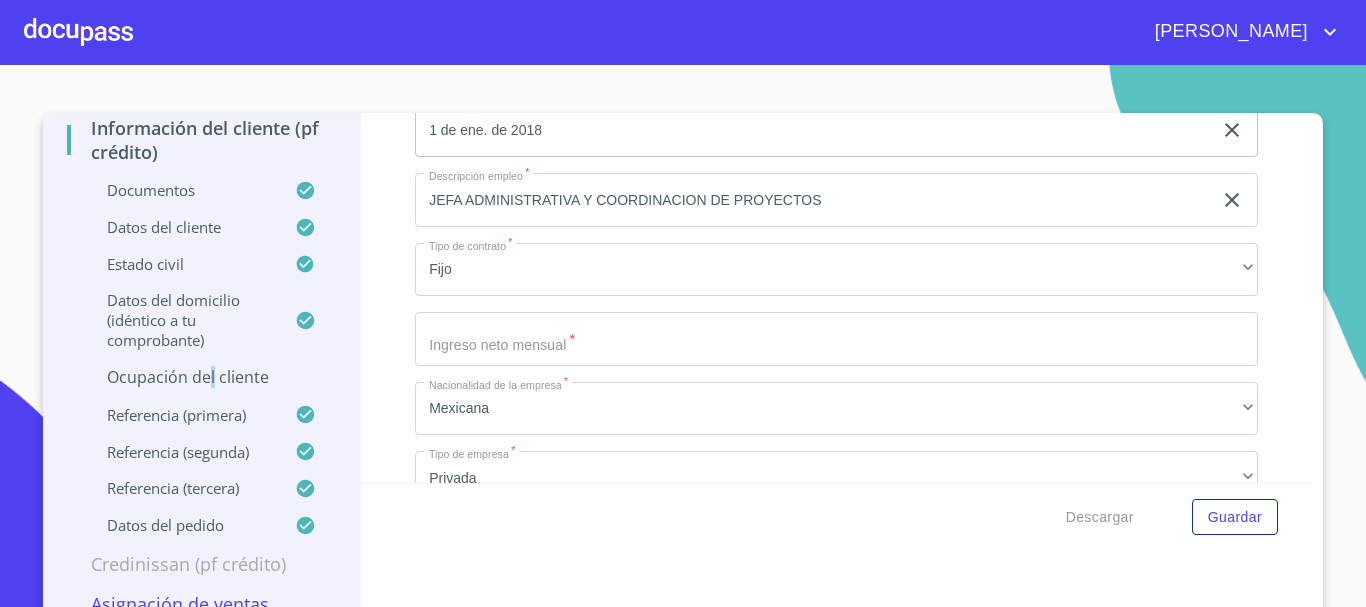 scroll, scrollTop: 600, scrollLeft: 0, axis: vertical 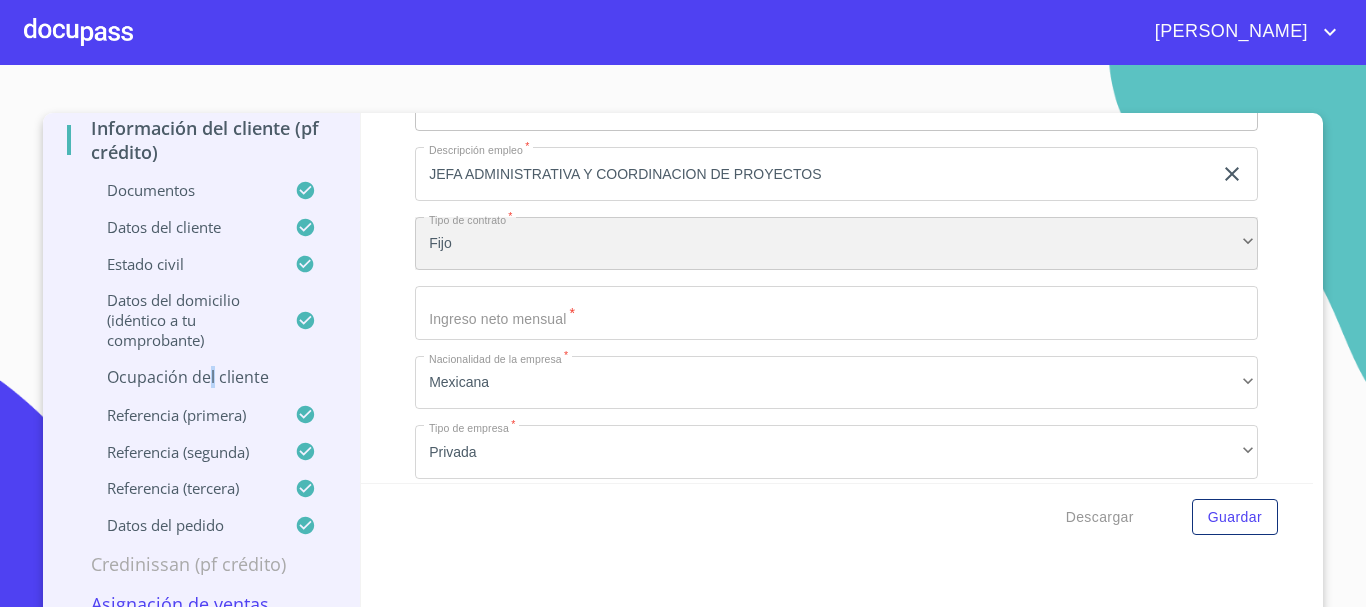 click on "Fijo" at bounding box center [836, 244] 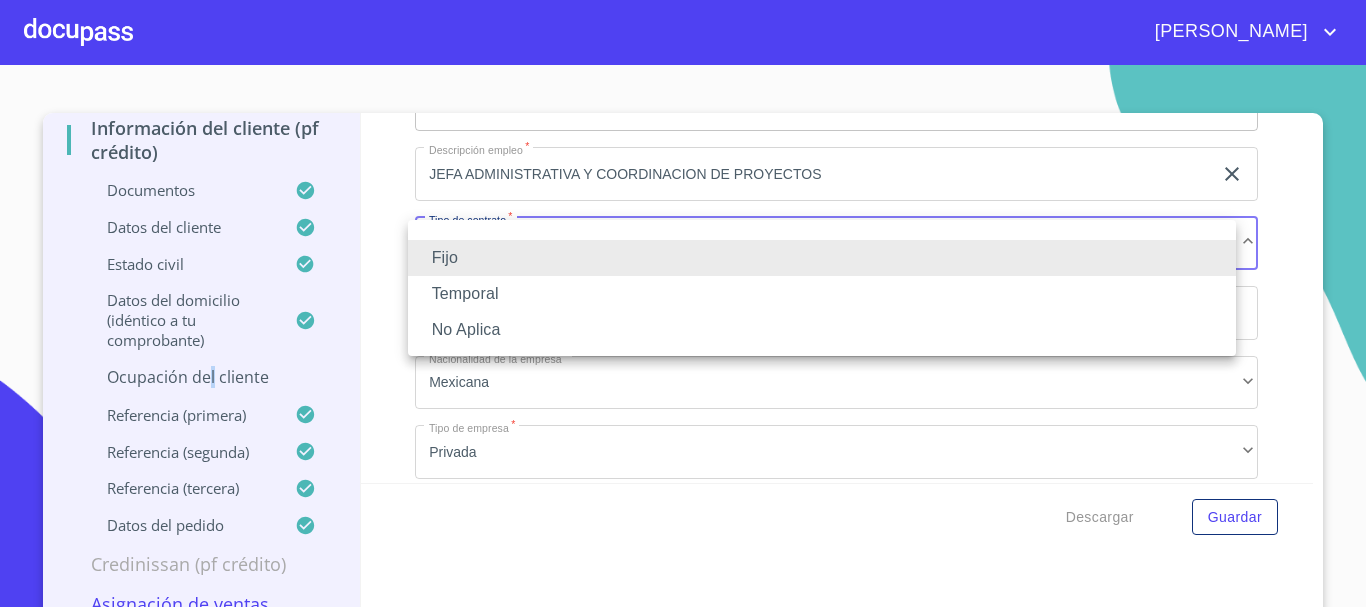 click on "No Aplica" at bounding box center (822, 330) 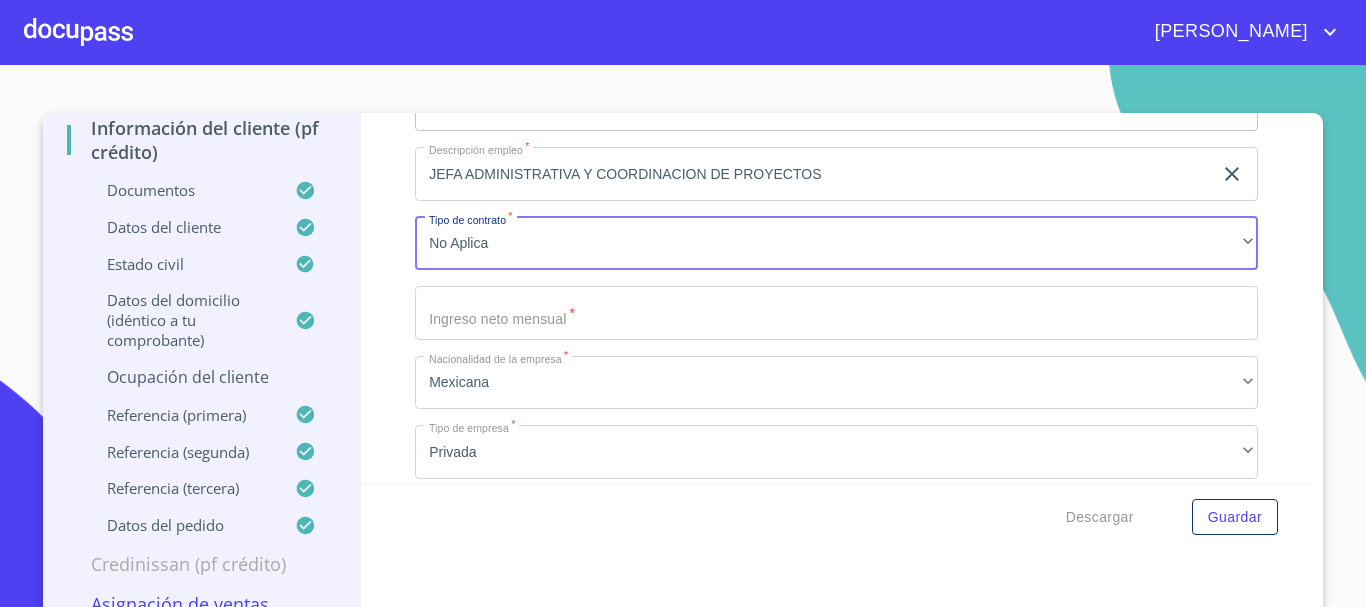 click on "Ocupación   *" at bounding box center (813, 35) 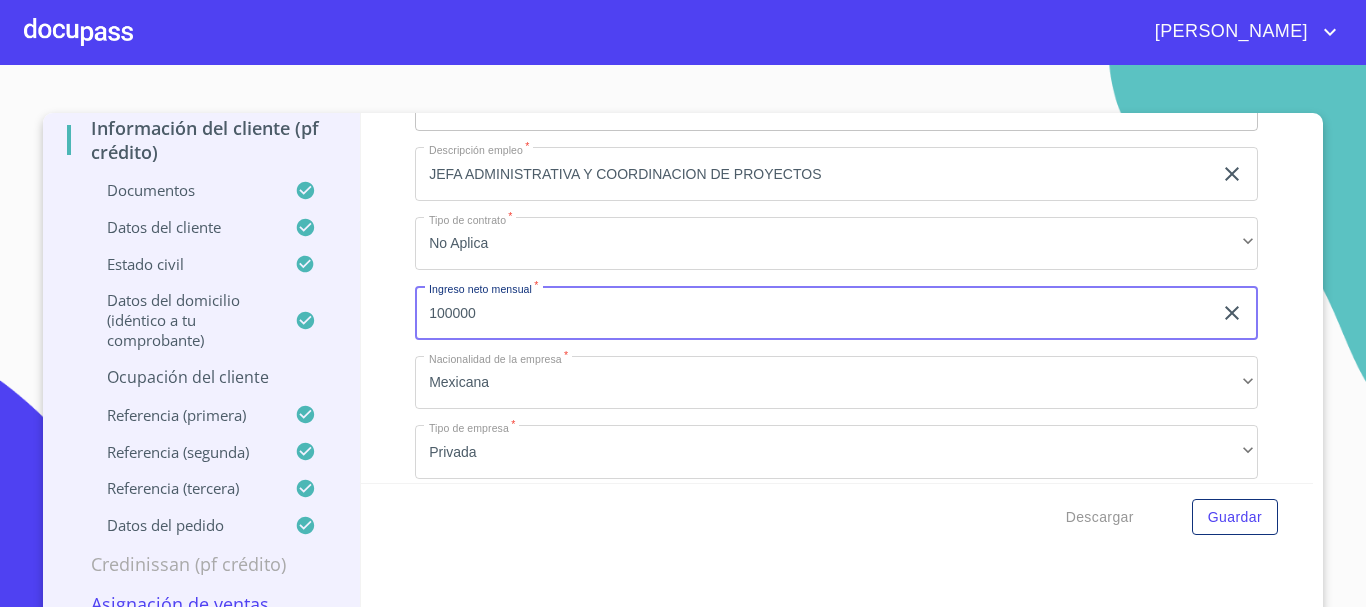 click on "Información del cliente (PF crédito)   Documentos Datos del cliente Estado Civil Datos del domicilio (idéntico a tu comprobante) Ocupación del Cliente Ocupación   * Independiente ​ Nombre de la empresa   * AIRES ACONDICIONADOS NACIONALES ​ Fecha de ingreso * 1 de ene. de 2018 ​ Descripción empleo   * JEFA ADMINISTRATIVA Y COORDINACION DE PROYECTOS ​ Tipo de contrato   * No Aplica ​ Ingreso neto mensual   * 100000 ​ Nacionalidad de la empresa   * Mexicana ​ Tipo de empresa   * Privada ​ Actividad Específica de la Empresa   * VENTA Y DISTRIBUCION DE AIRES ACONDICIONADOS ​ MXN Teléfono de la empresa   * [PHONE_NUMBER] ​ Domicilio empresa (Calle, Av. o Vía)   * PUERTO TODOS LOS [PERSON_NAME] ​ No. Exterior   * 2628 ​ No. Interior ​ Colonia o Urbanización   * MIRAMAR ​ Código Postal   * 45060 ​ Delegación/Municipio   * ZAPOPAN ​ Estado   * [GEOGRAPHIC_DATA] ​ Nombre del jefe inmediato   * [PERSON_NAME] [PERSON_NAME] ​ Puesto del jefe inmediato *" at bounding box center [837, 298] 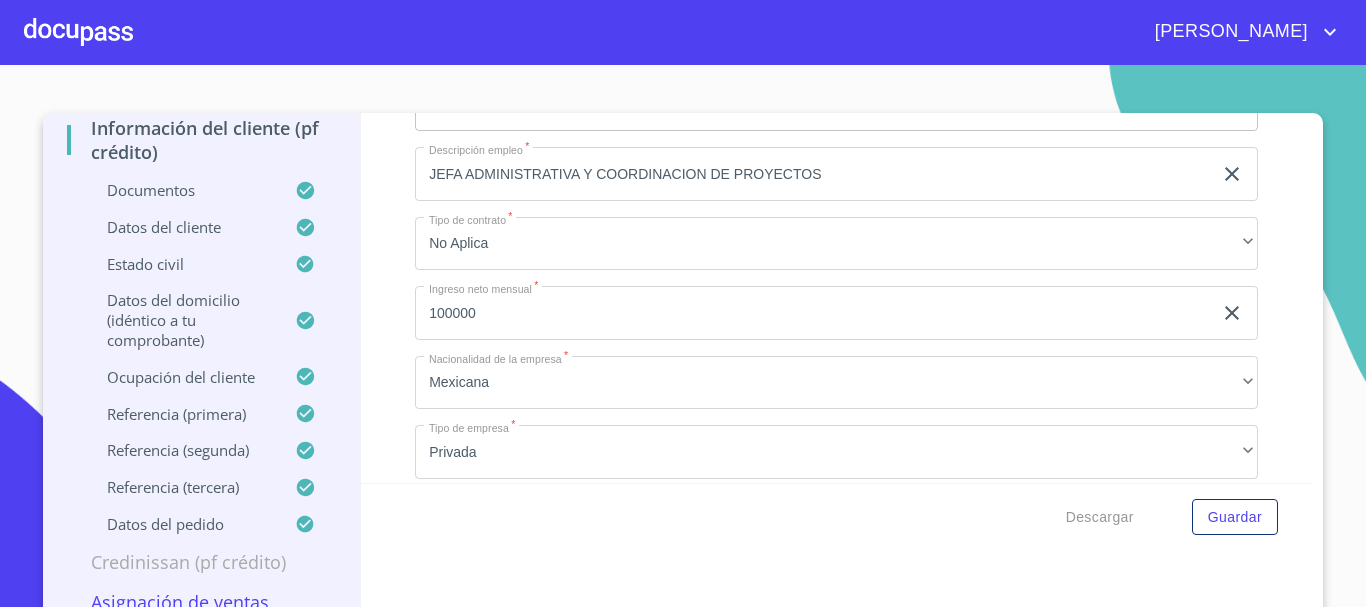 click on "100000" at bounding box center [813, 35] 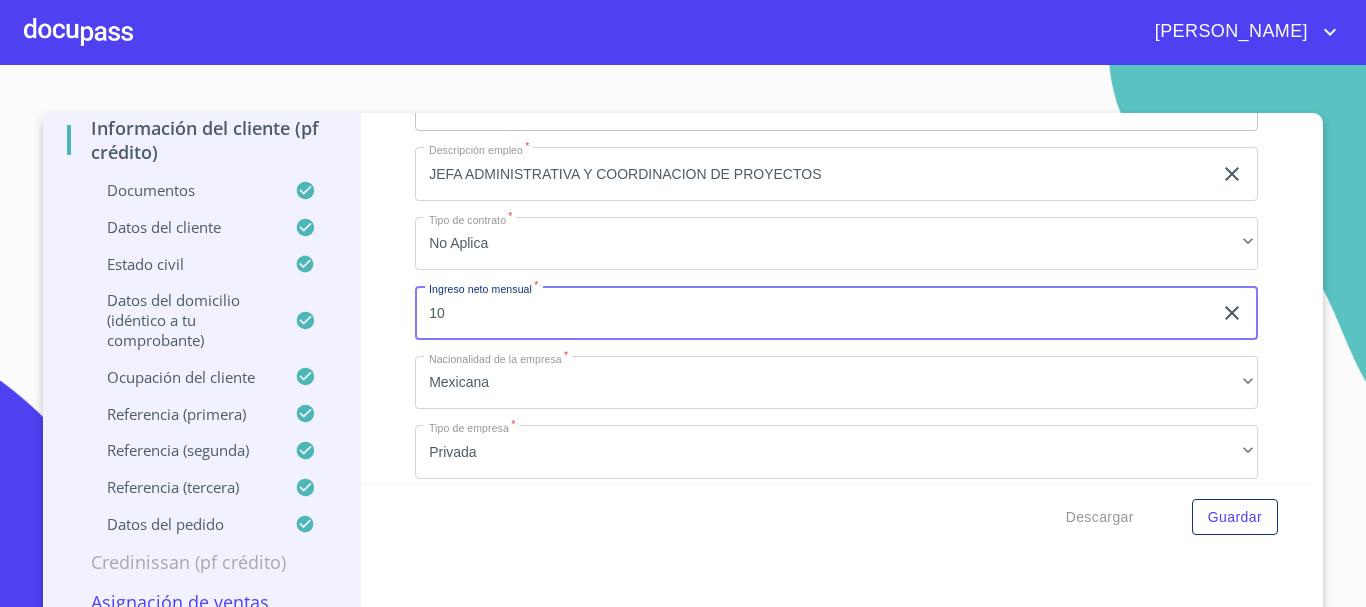 type on "1" 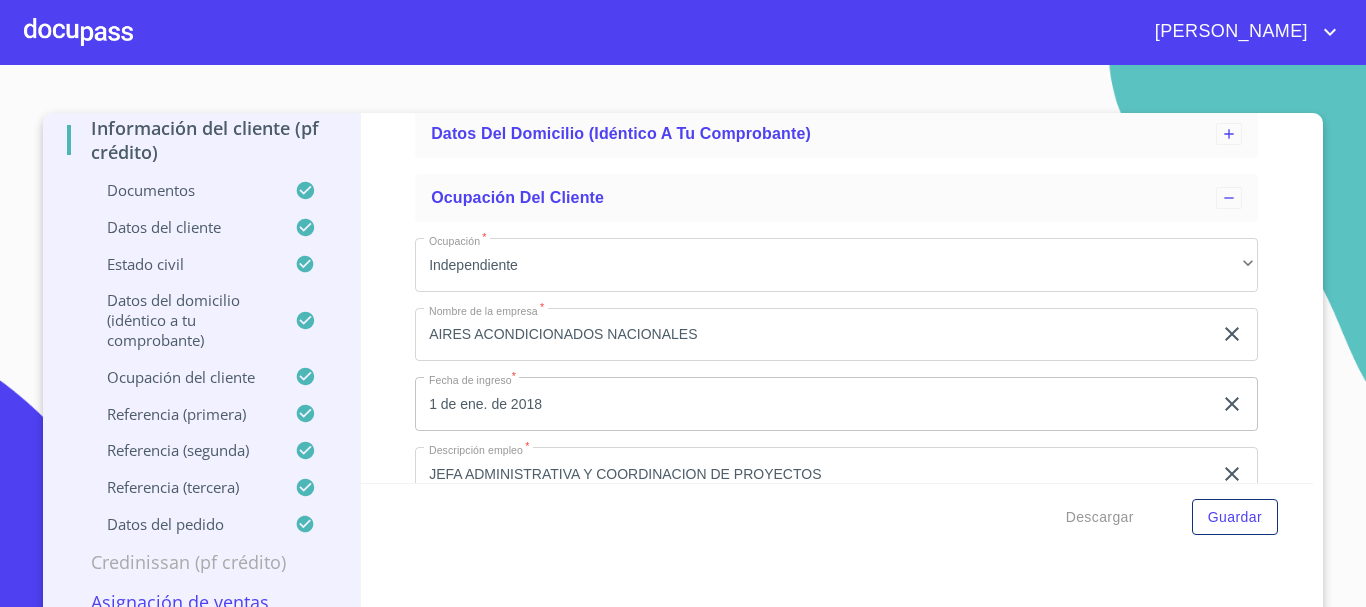 scroll, scrollTop: 500, scrollLeft: 0, axis: vertical 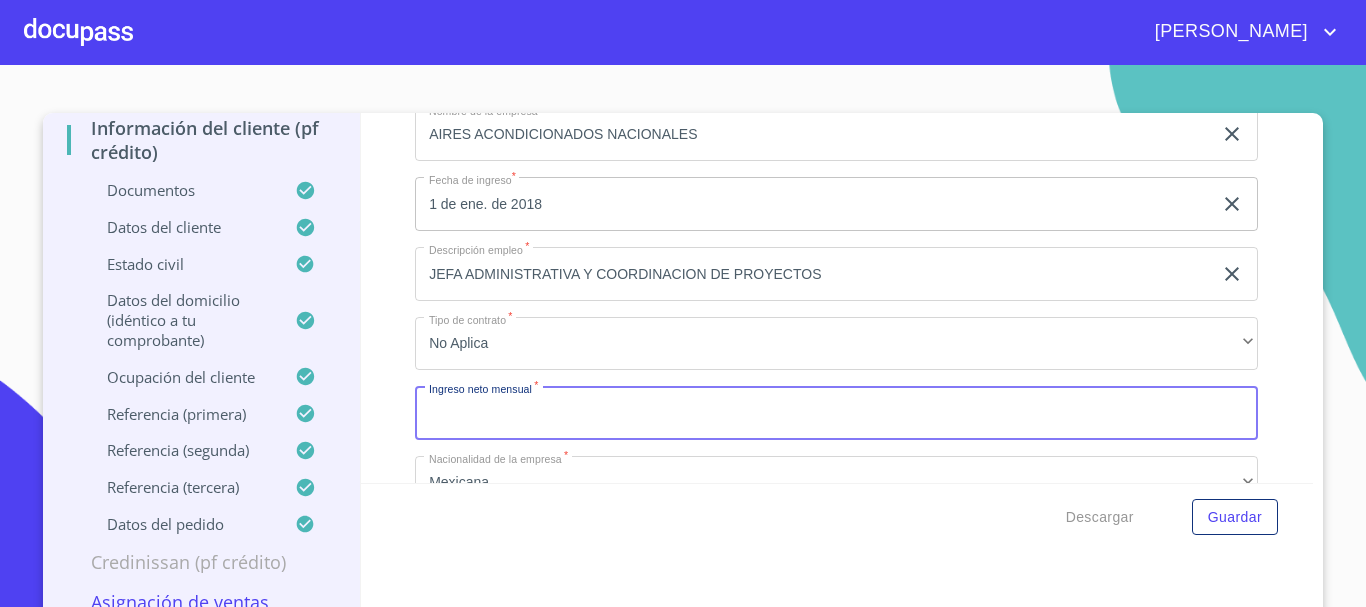 type 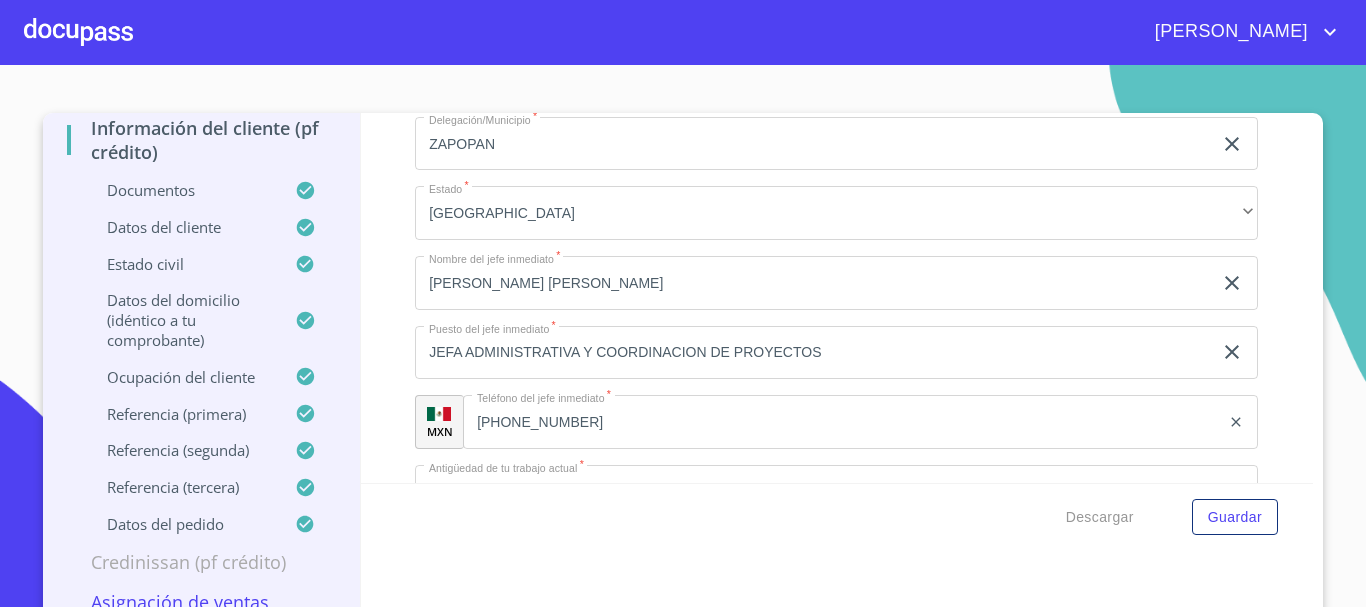 scroll, scrollTop: 1500, scrollLeft: 0, axis: vertical 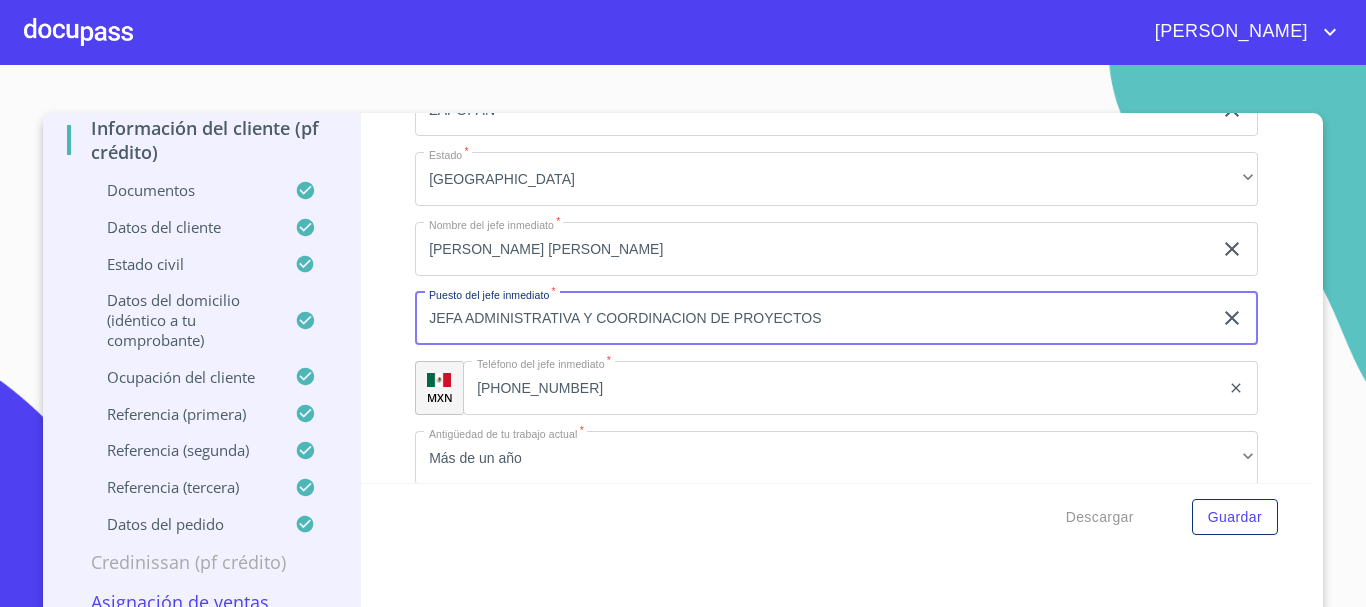 click on "JEFA ADMINISTRATIVA Y COORDINACION DE PROYECTOS" at bounding box center [813, 319] 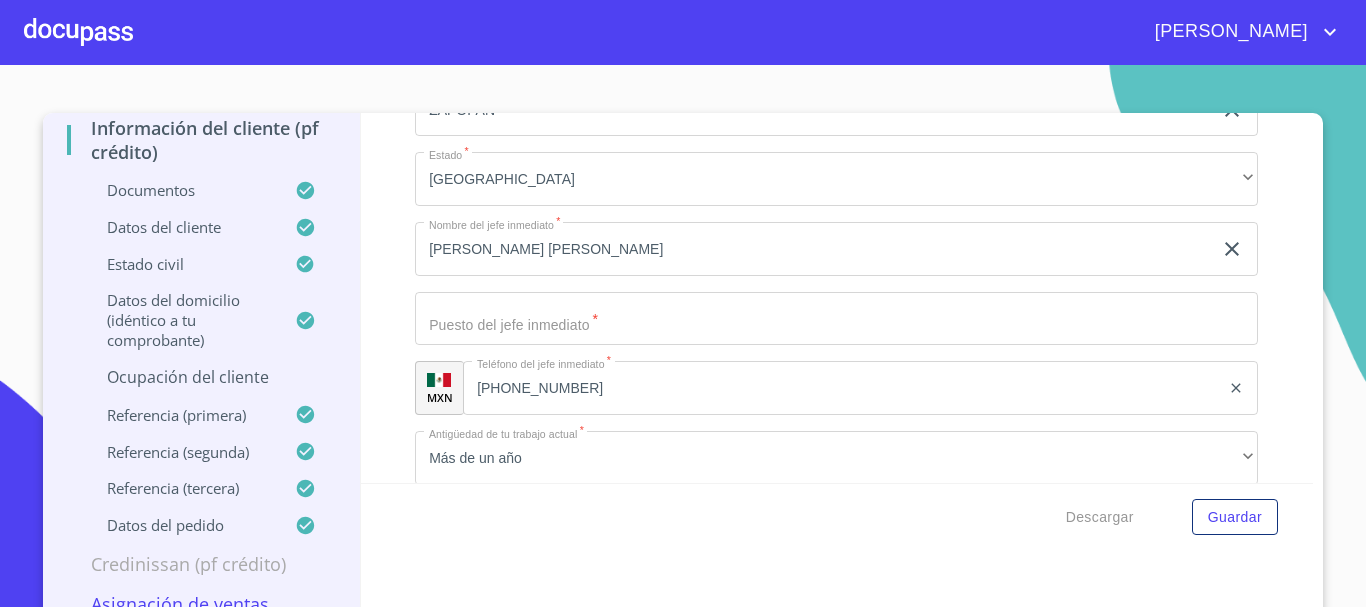 click on "Ocupación   *" at bounding box center (813, -865) 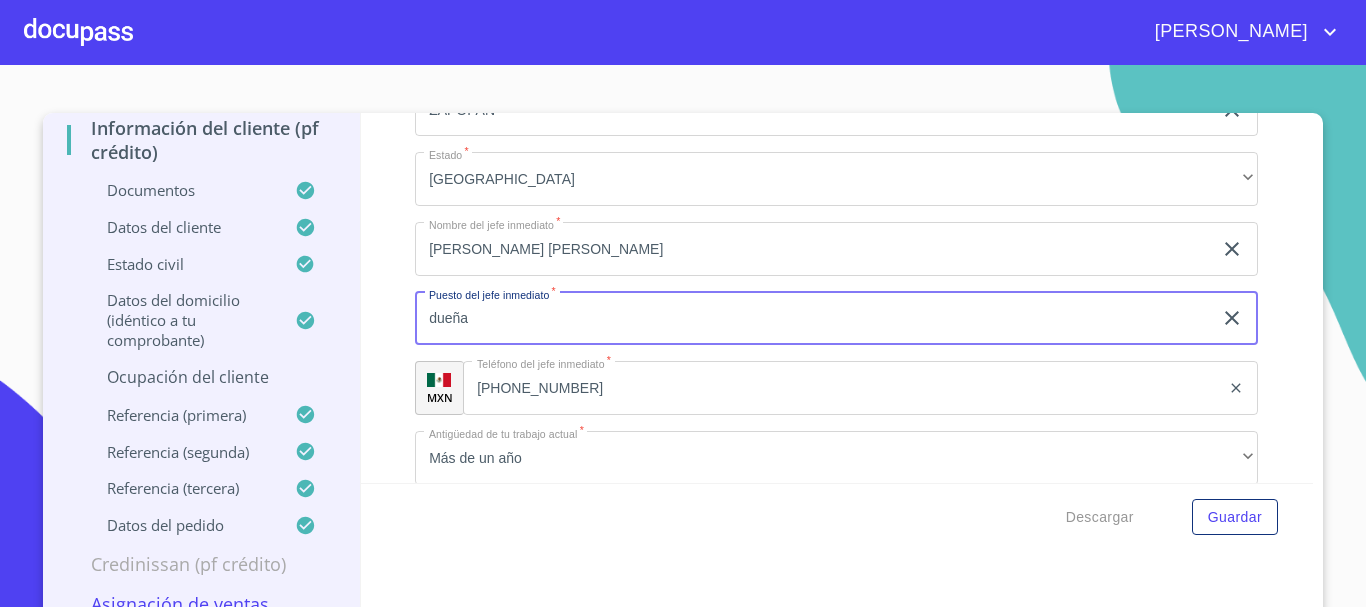 scroll, scrollTop: 1600, scrollLeft: 0, axis: vertical 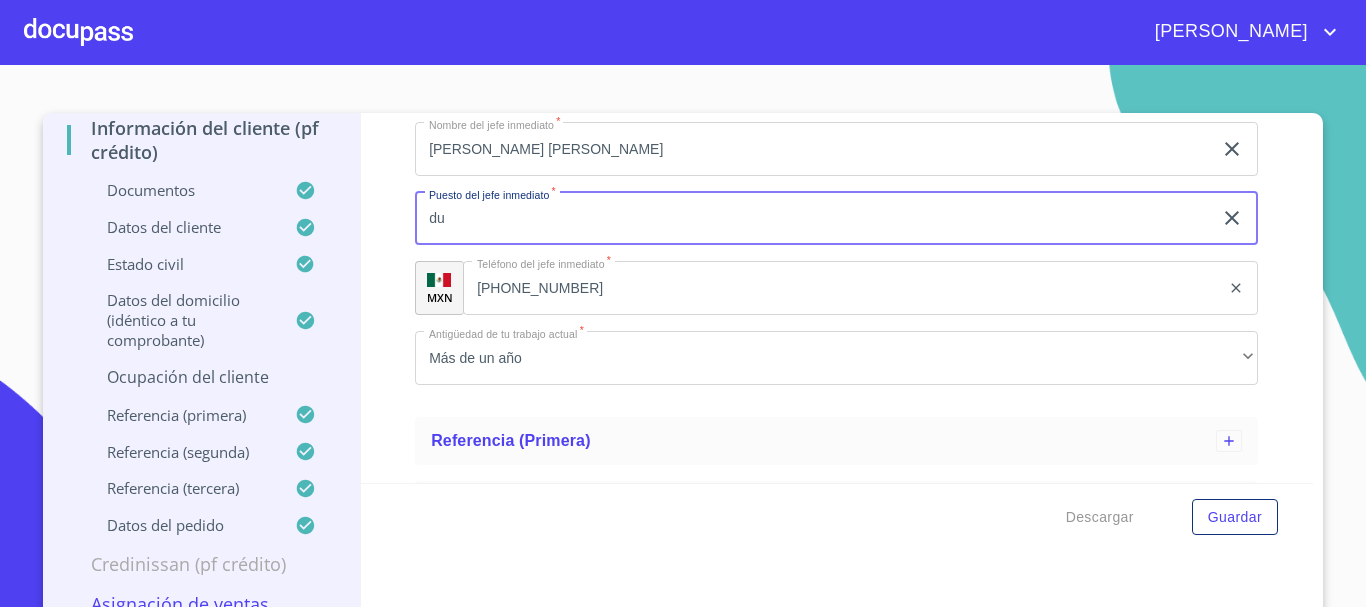 type on "d" 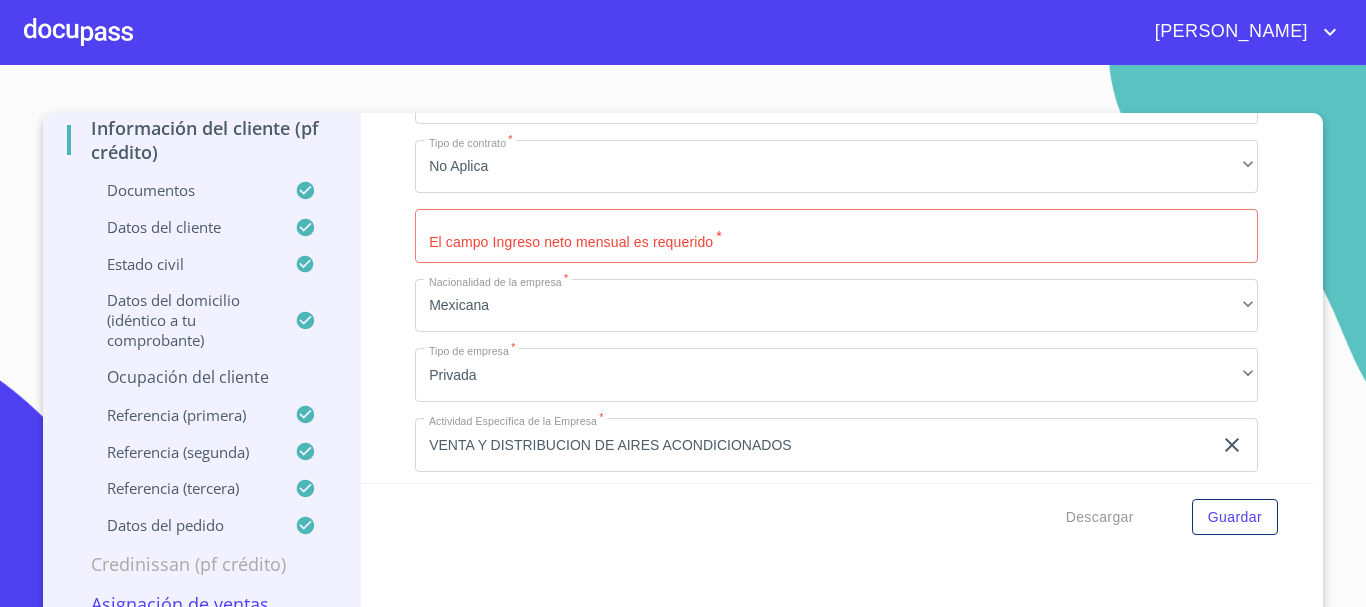 scroll, scrollTop: 582, scrollLeft: 0, axis: vertical 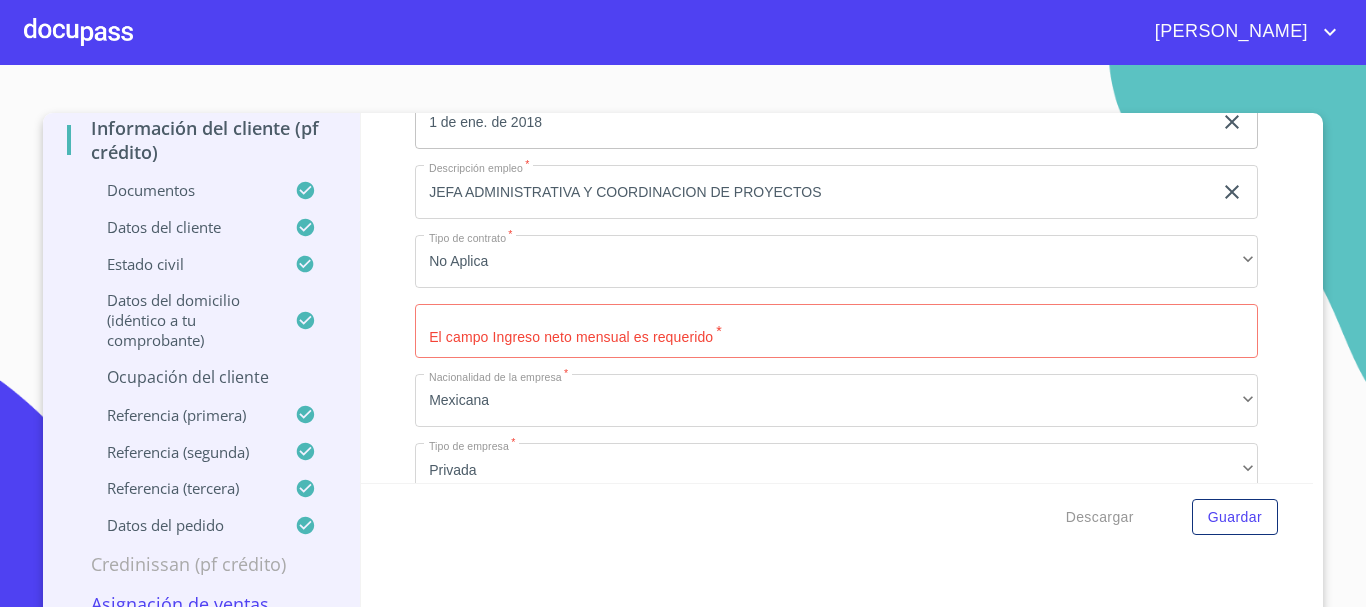 type on "DUEÑA" 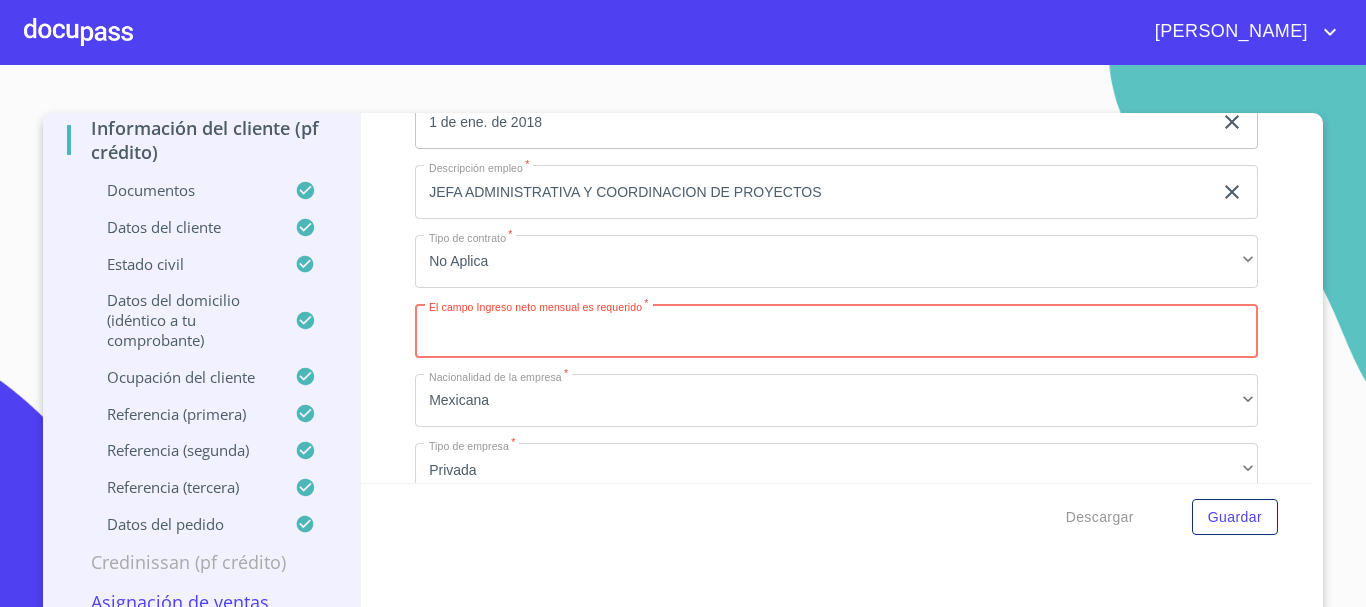 click on "Ocupación   *" at bounding box center (836, 331) 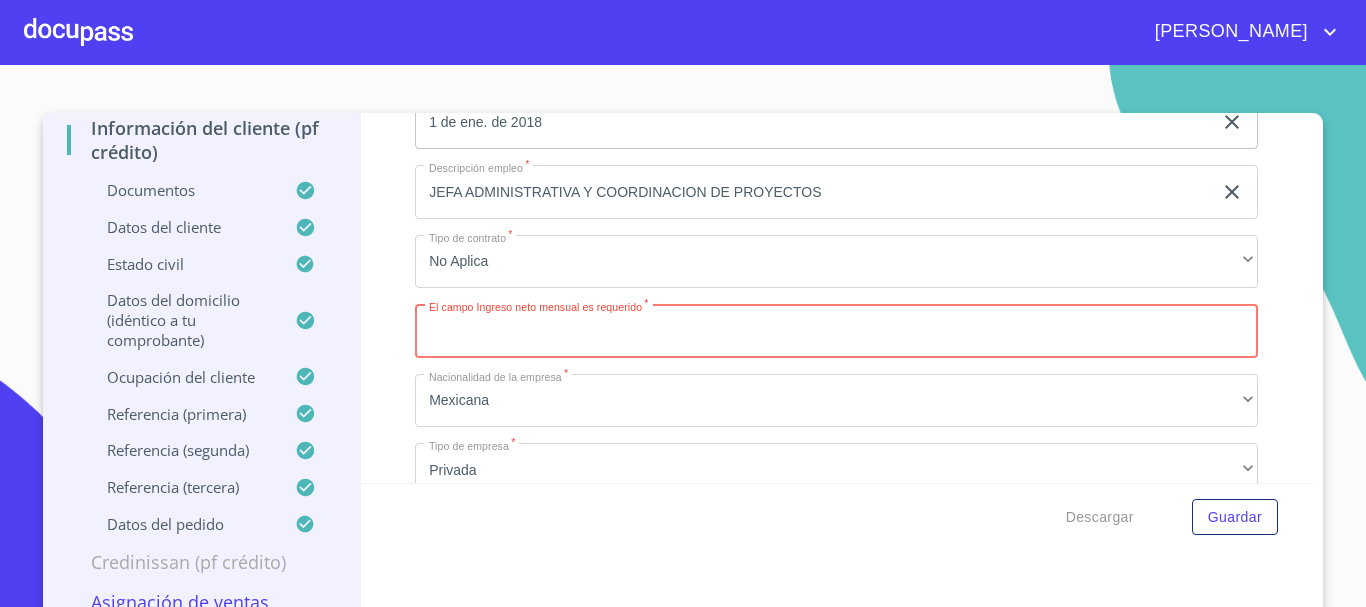 click on "Ocupación   *" at bounding box center (836, 331) 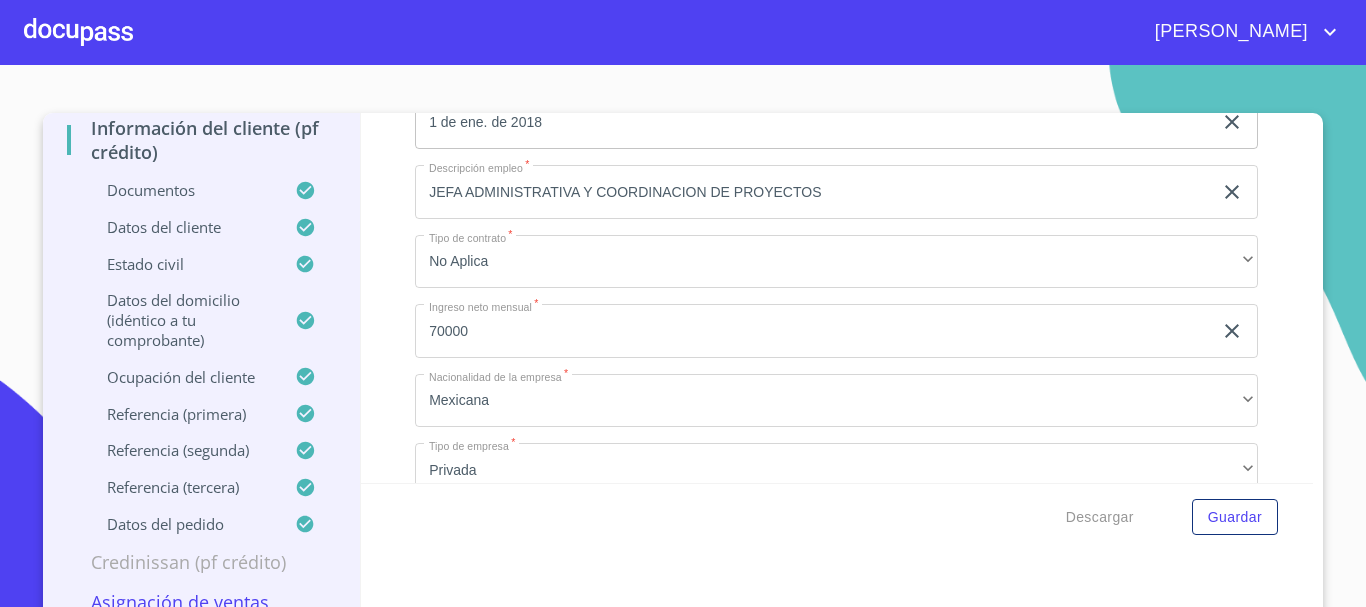 click on "Información del cliente (PF crédito)   Documentos Datos del cliente Estado Civil Datos del domicilio (idéntico a tu comprobante) Ocupación del Cliente Ocupación   * Independiente ​ Nombre de la empresa   * AIRES ACONDICIONADOS NACIONALES ​ Fecha de ingreso * 1 de ene. de 2018 ​ Descripción empleo   * JEFA ADMINISTRATIVA Y COORDINACION DE PROYECTOS ​ Tipo de contrato   * No Aplica ​ Ingreso neto mensual   * 70000 ​ Nacionalidad de la empresa   * Mexicana ​ Tipo de empresa   * Privada ​ Actividad Específica de la Empresa   * VENTA Y DISTRIBUCION DE AIRES ACONDICIONADOS ​ MXN Teléfono de la empresa   * [PHONE_NUMBER] ​ Domicilio empresa (Calle, Av. o Vía)   * PUERTO TODOS LOS [PERSON_NAME] ​ No. Exterior   * 2628 ​ No. Interior ​ Colonia o Urbanización   * MIRAMAR ​ Código Postal   * 45060 ​ Delegación/Municipio   * ZAPOPAN ​ Estado   * [GEOGRAPHIC_DATA] ​ Nombre del jefe inmediato   * [PERSON_NAME] [PERSON_NAME] ​ Puesto del jefe inmediato" at bounding box center (837, 298) 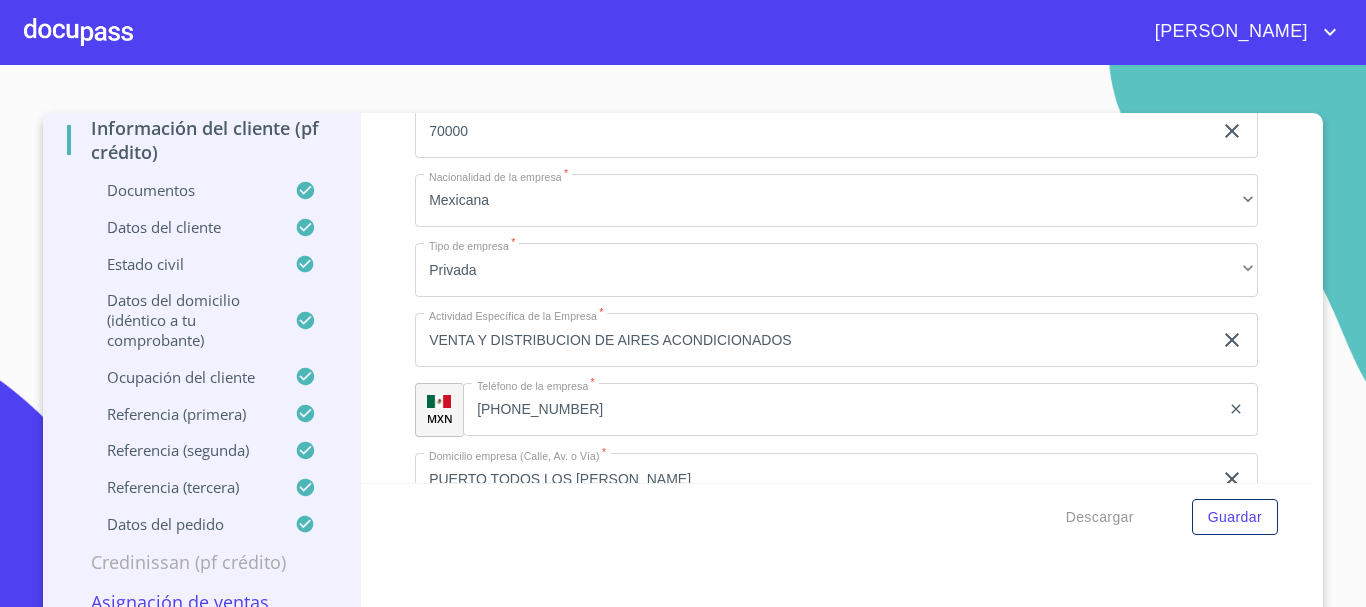 scroll, scrollTop: 682, scrollLeft: 0, axis: vertical 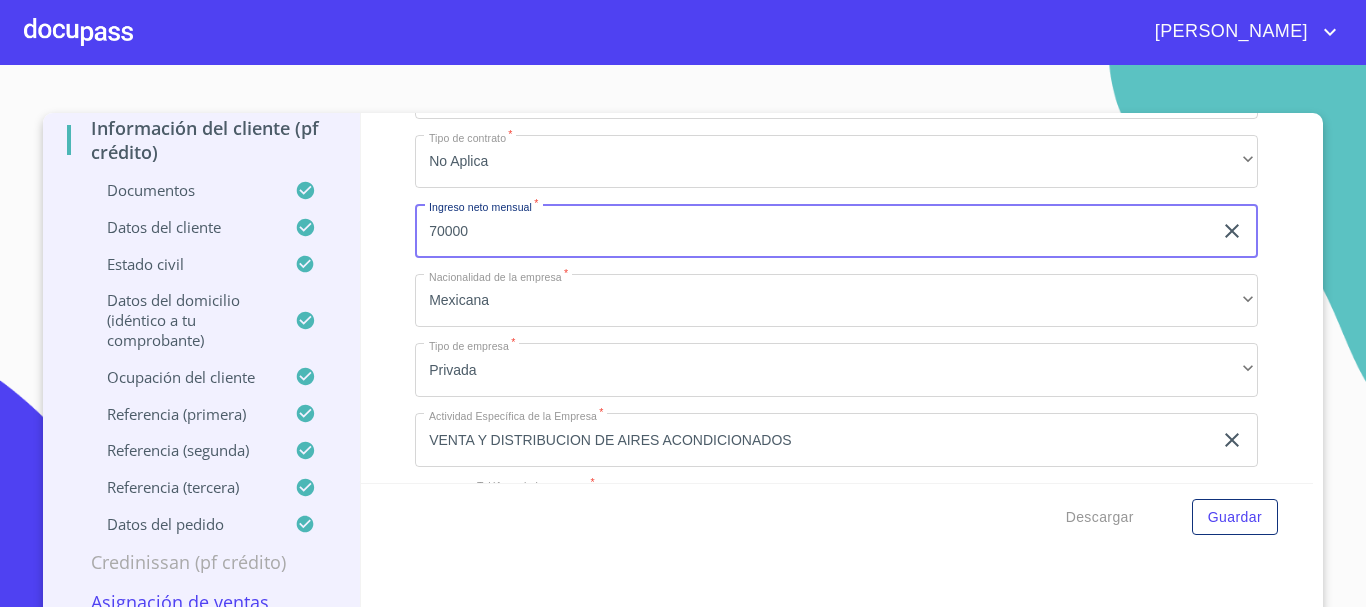 click on "70000" at bounding box center [813, 231] 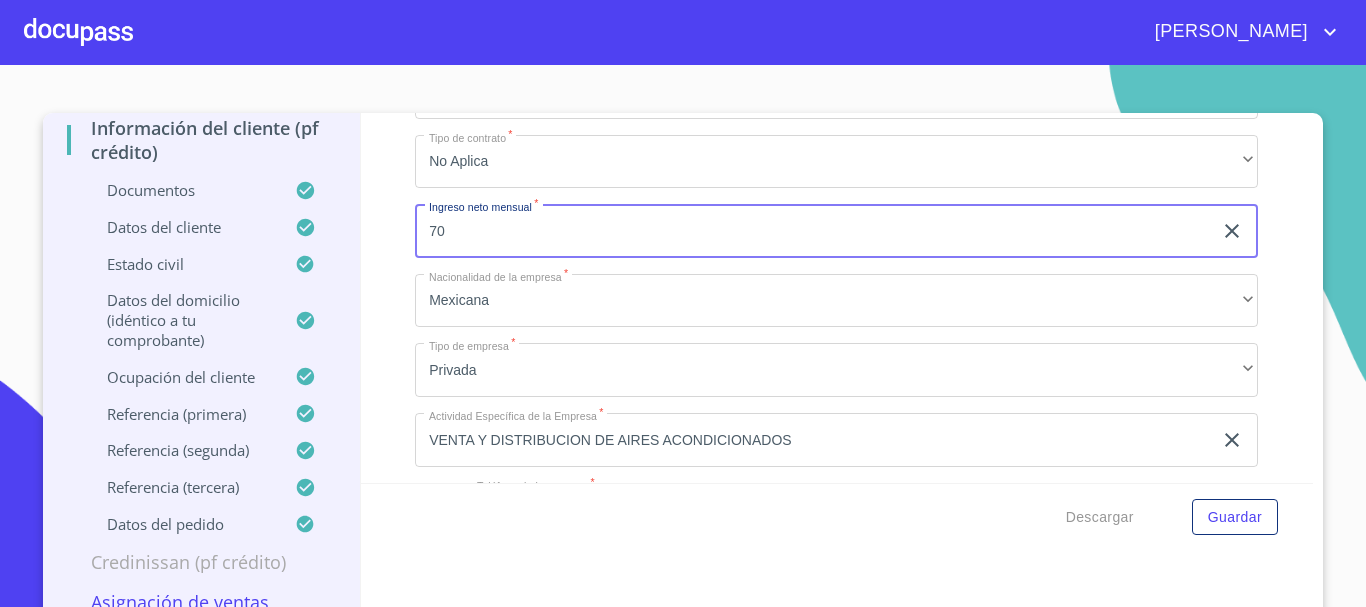 type on "7" 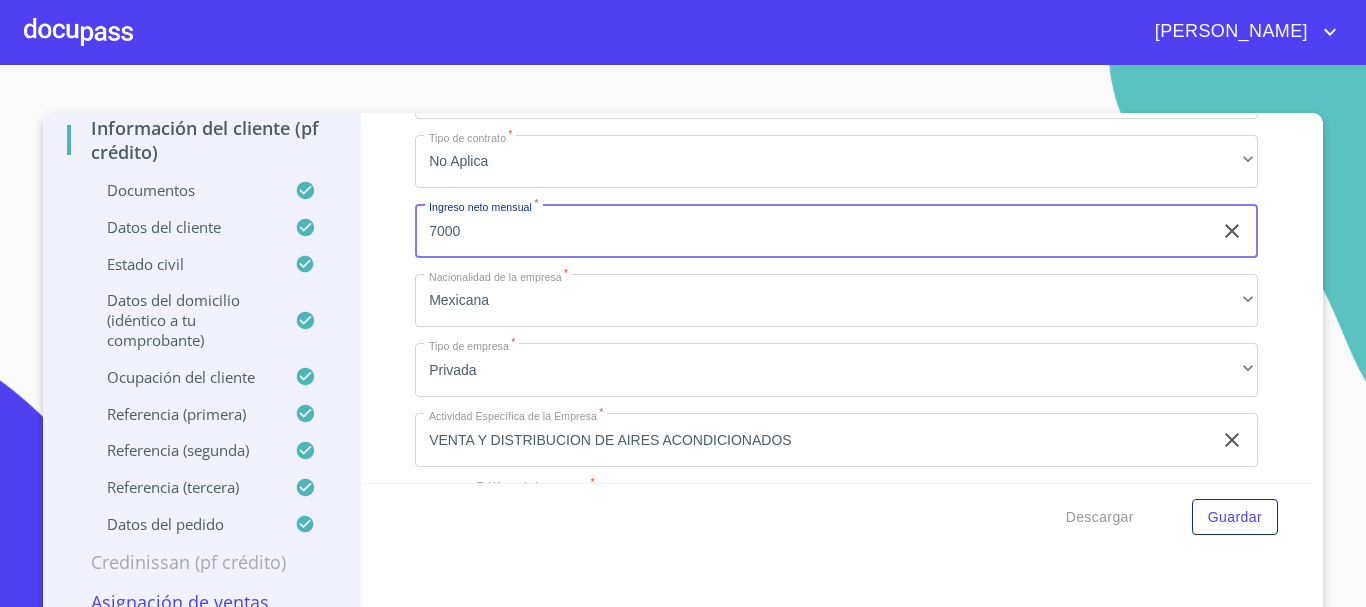 type on "70000" 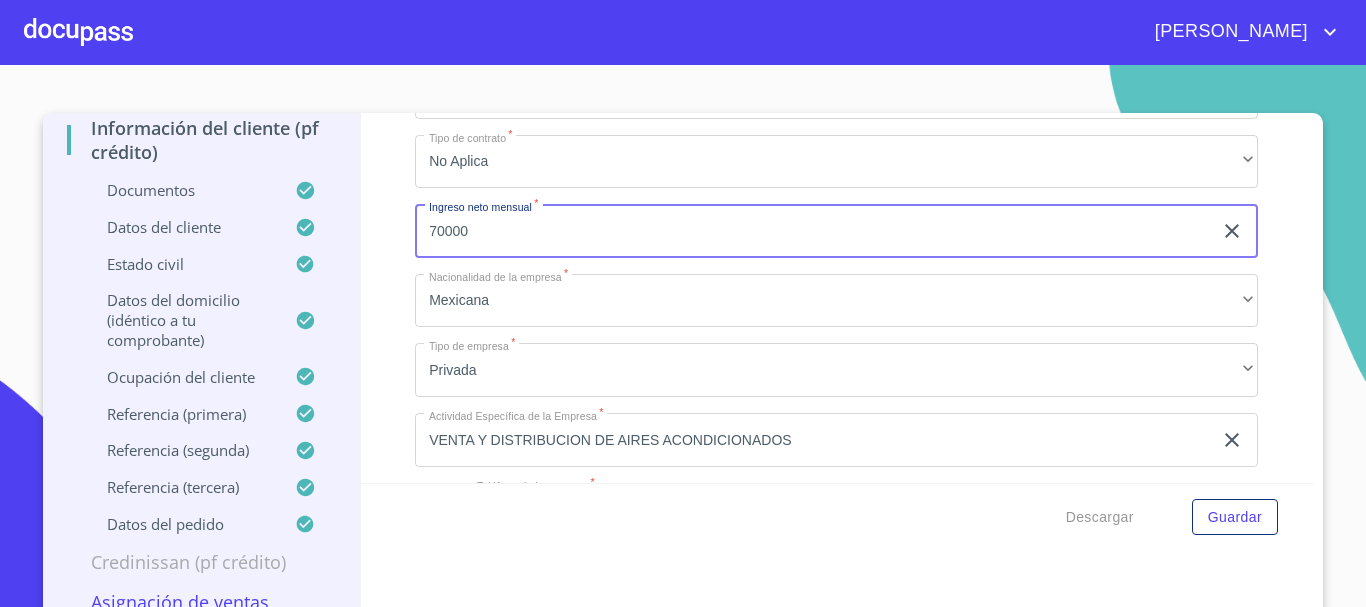 click on "Información del cliente (PF crédito)   Documentos Datos del cliente Estado Civil Datos del domicilio (idéntico a tu comprobante) Ocupación del Cliente Ocupación   * Independiente ​ Nombre de la empresa   * AIRES ACONDICIONADOS NACIONALES ​ Fecha de ingreso * 1 de ene. de 2018 ​ Descripción empleo   * JEFA ADMINISTRATIVA Y COORDINACION DE PROYECTOS ​ Tipo de contrato   * No Aplica ​ Ingreso neto mensual   * 70000 ​ Nacionalidad de la empresa   * Mexicana ​ Tipo de empresa   * Privada ​ Actividad Específica de la Empresa   * VENTA Y DISTRIBUCION DE AIRES ACONDICIONADOS ​ MXN Teléfono de la empresa   * [PHONE_NUMBER] ​ Domicilio empresa (Calle, Av. o Vía)   * PUERTO TODOS LOS [PERSON_NAME] ​ No. Exterior   * 2628 ​ No. Interior ​ Colonia o Urbanización   * MIRAMAR ​ Código Postal   * 45060 ​ Delegación/Municipio   * ZAPOPAN ​ Estado   * [GEOGRAPHIC_DATA] ​ Nombre del jefe inmediato   * [PERSON_NAME] [PERSON_NAME] ​ Puesto del jefe inmediato" at bounding box center (837, 298) 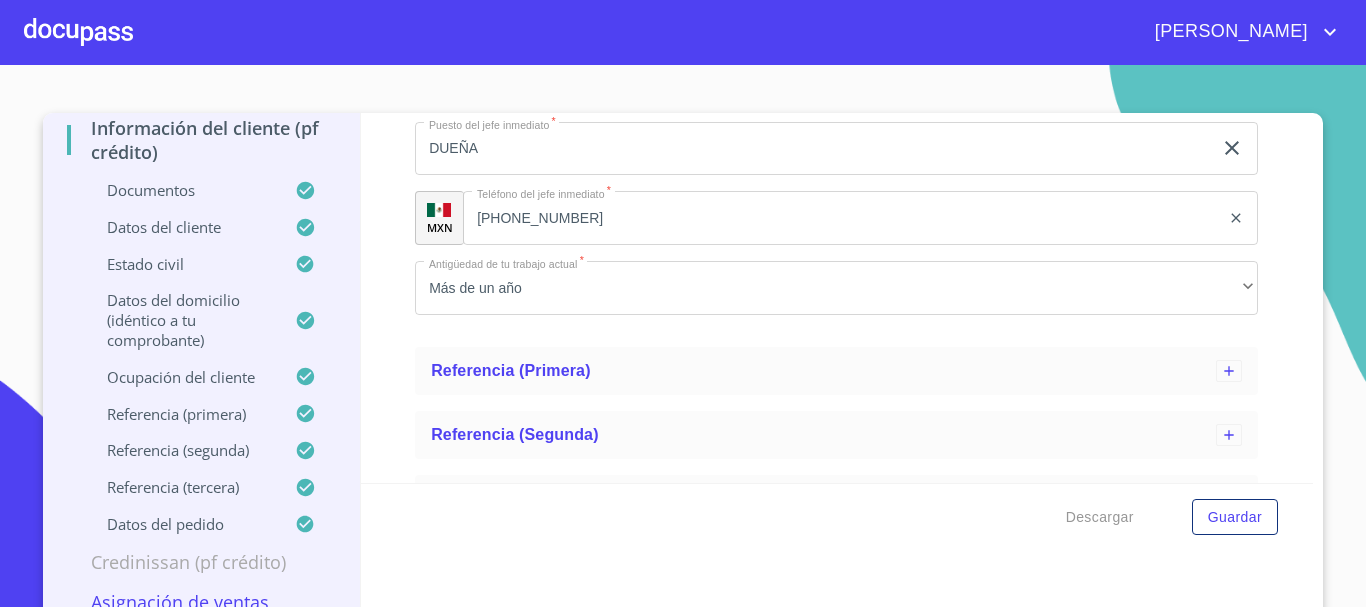 scroll, scrollTop: 1682, scrollLeft: 0, axis: vertical 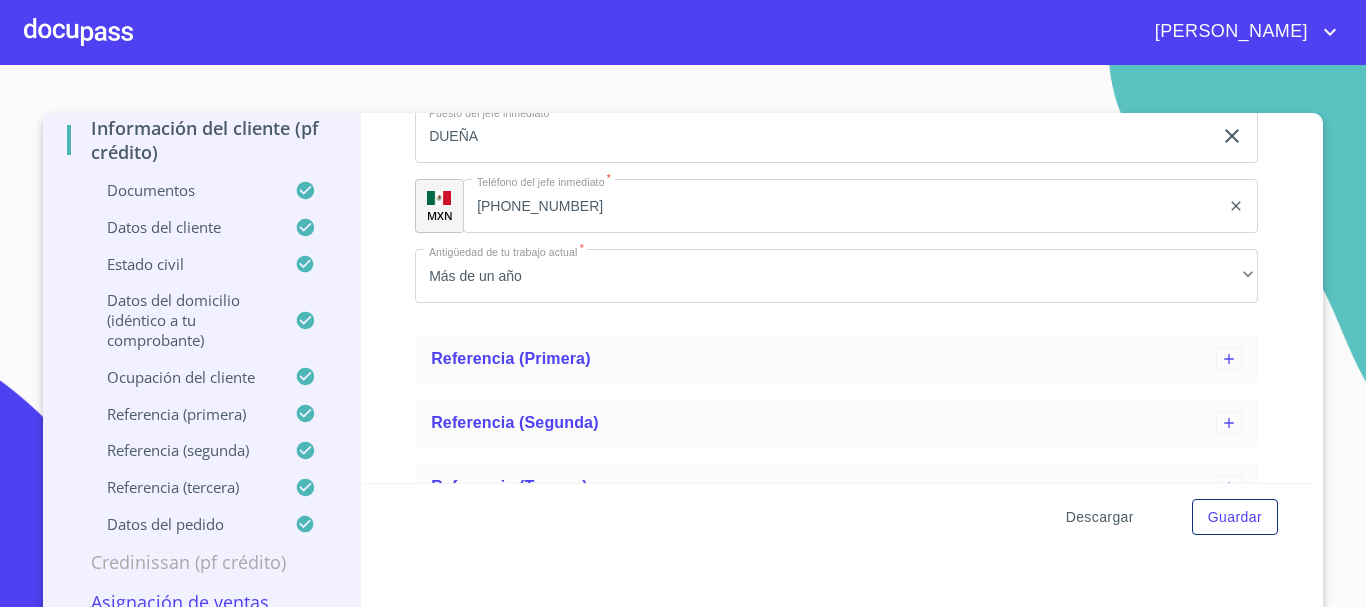 click on "Descargar" at bounding box center (1100, 517) 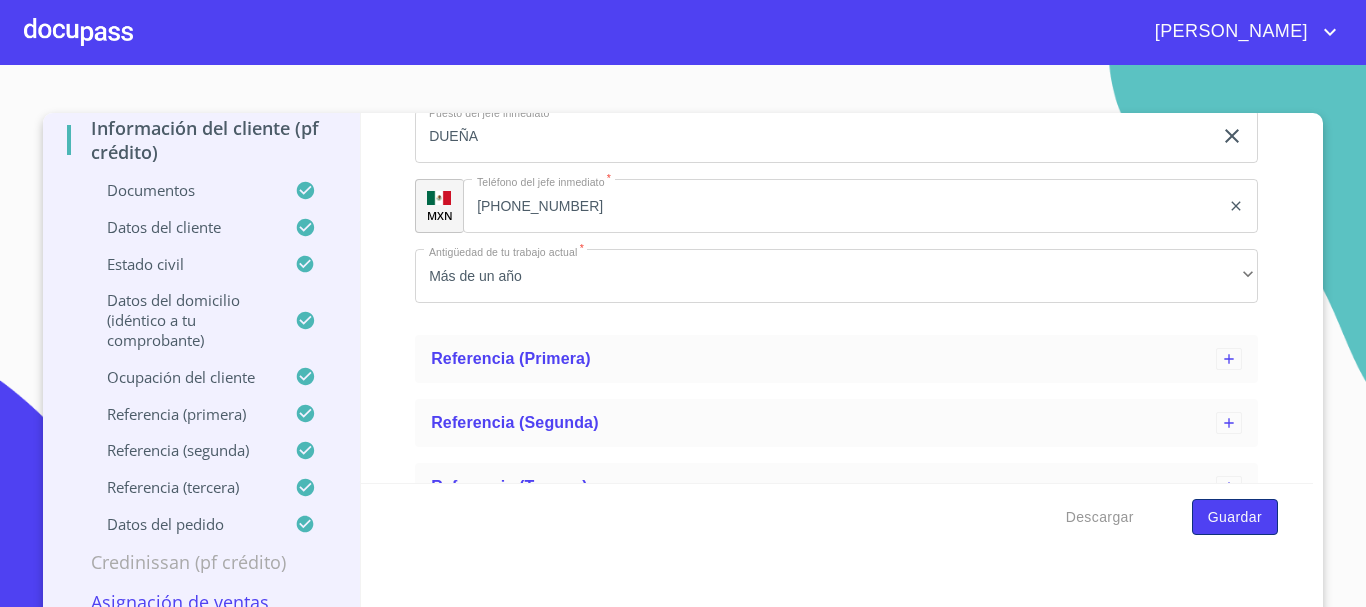 click on "Guardar" at bounding box center [1235, 517] 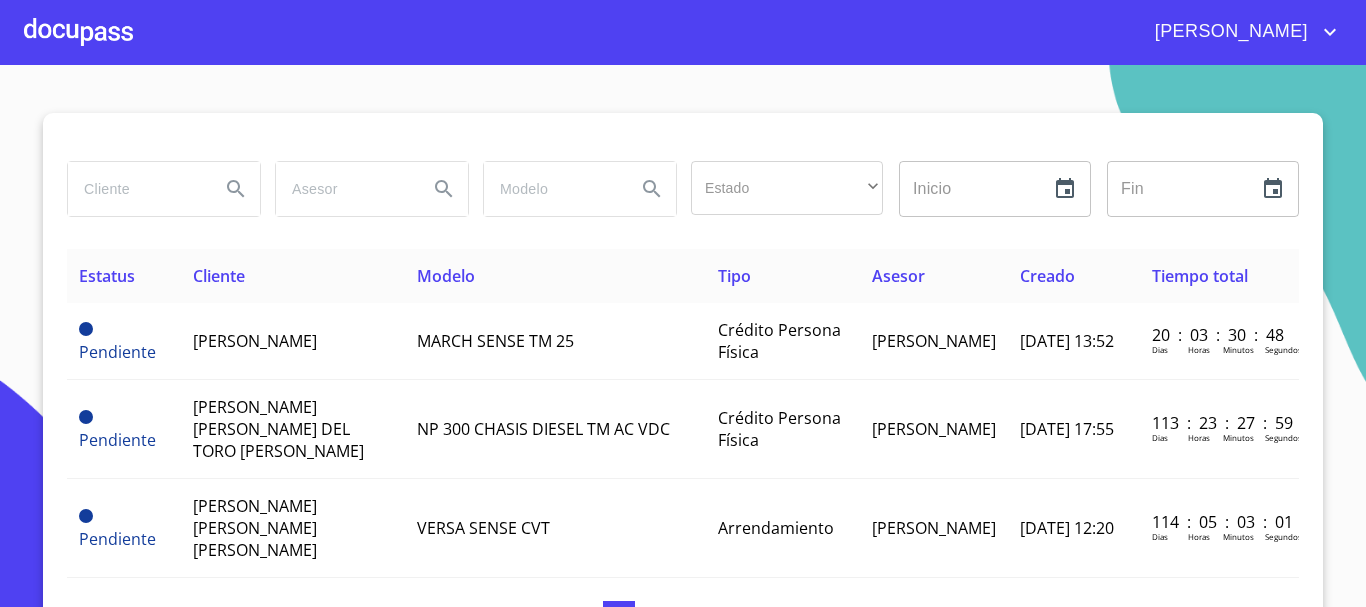 click on "Estado ​ ​ Inicio ​ Fin ​ Estatus   Cliente   Modelo   Tipo   Asesor   Creado   Tiempo total   Pendiente [PERSON_NAME]  MARCH SENSE TM 25 Crédito Persona Física [PERSON_NAME] [DATE] 13:52 20  :  03  :  30  :  48 [PERSON_NAME] Horas Minutos Segundos Pendiente [PERSON_NAME]  [PERSON_NAME]  DEL TORO  [PERSON_NAME] 300 CHASIS DIESEL TM AC VDC Crédito Persona Física [PERSON_NAME] [DATE] 17:55 113  :  23  :  27  :  59 [PERSON_NAME] Horas Minutos Segundos Pendiente [PERSON_NAME]  [PERSON_NAME]  [PERSON_NAME] VERSA SENSE CVT Arrendamiento [PERSON_NAME] [DATE] 12:20 114  :  05  :  03  :  01 [PERSON_NAME] Pendiente [PERSON_NAME] [PERSON_NAME] SENTRA SENSE CVT Crédito Persona Física [PERSON_NAME] [DATE] 17:13 154  :  00  :  09  :  58 [PERSON_NAME] Horas [PERSON_NAME] Pendiente [PERSON_NAME] [PERSON_NAME] 300 CHASIS TM AC Crédito Persona Física [PERSON_NAME] 16/ene./2025 13:10 181  :  04  :  12  :  30 [PERSON_NAME] Horas Minutos Segundos Pendiente [PERSON_NAME] VERSA ADVANCE MT" at bounding box center [683, 336] 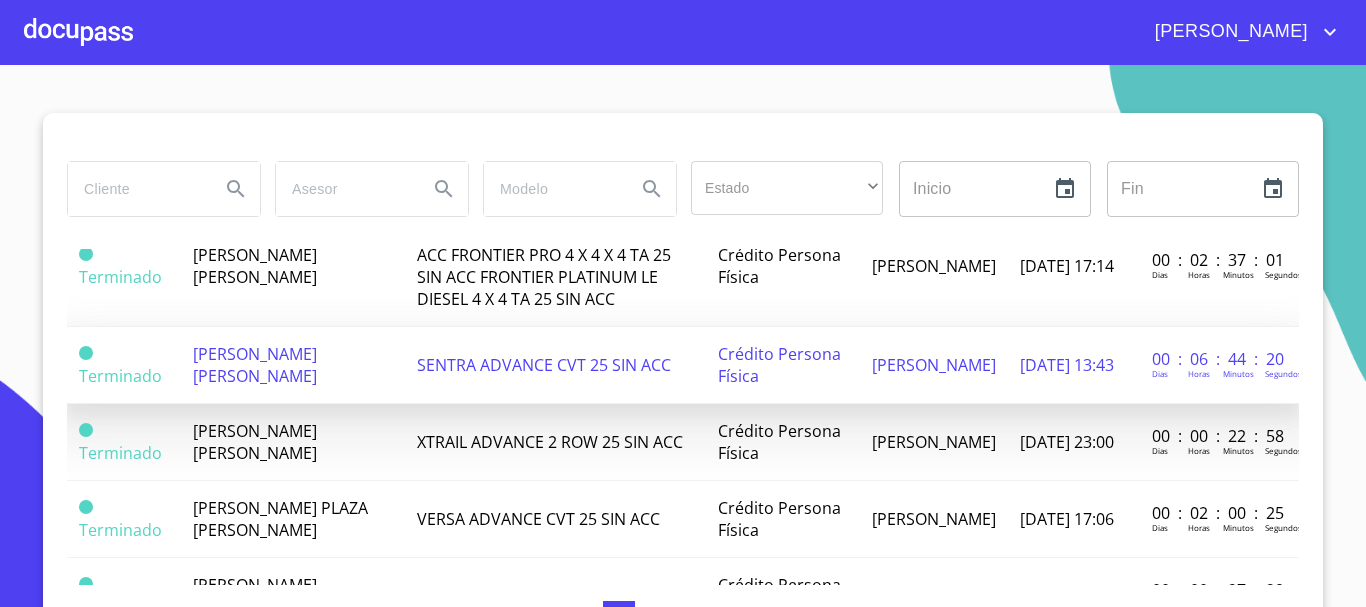 scroll, scrollTop: 800, scrollLeft: 0, axis: vertical 